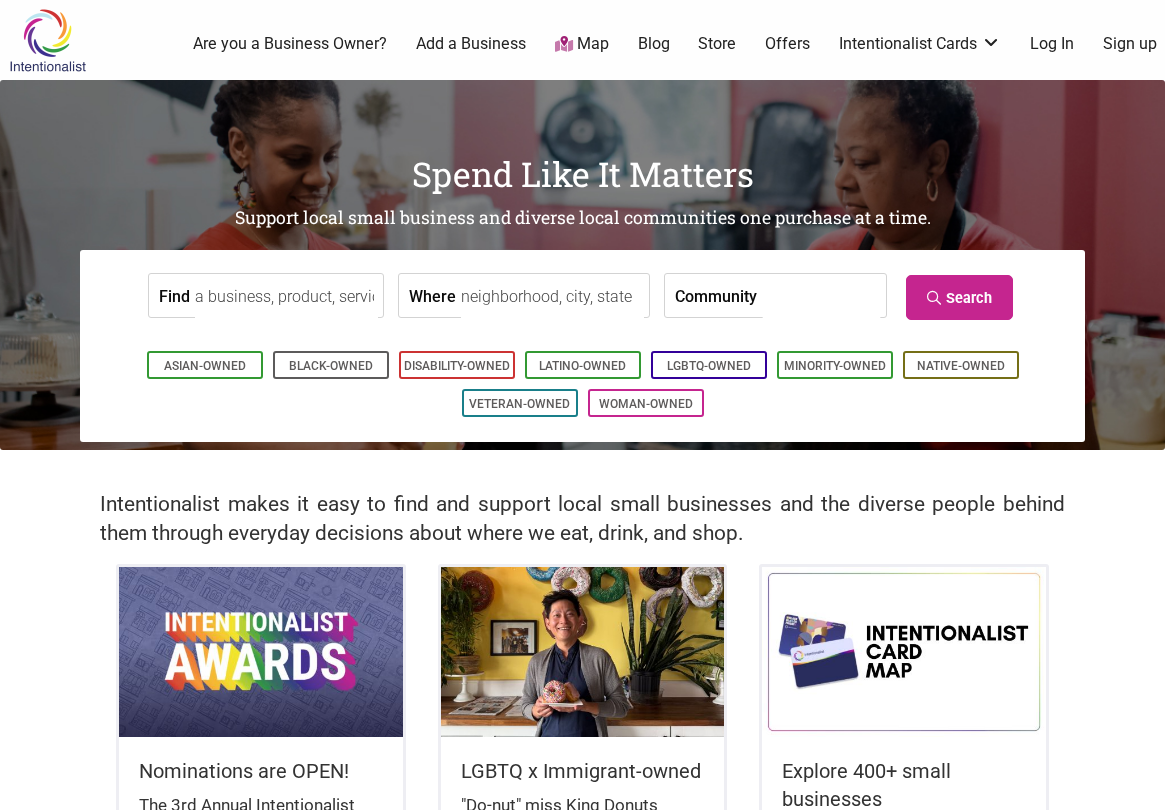scroll, scrollTop: 0, scrollLeft: 0, axis: both 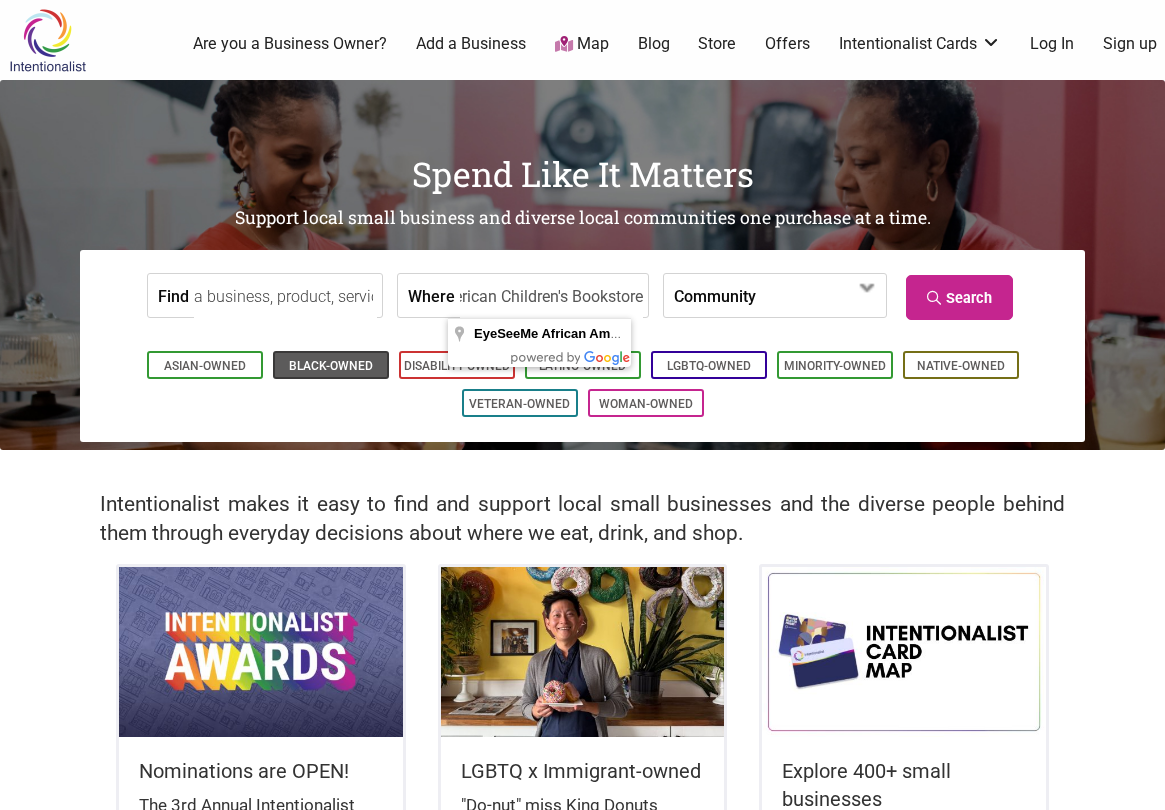type on "EyeSeeMe African American Children's Bookstore" 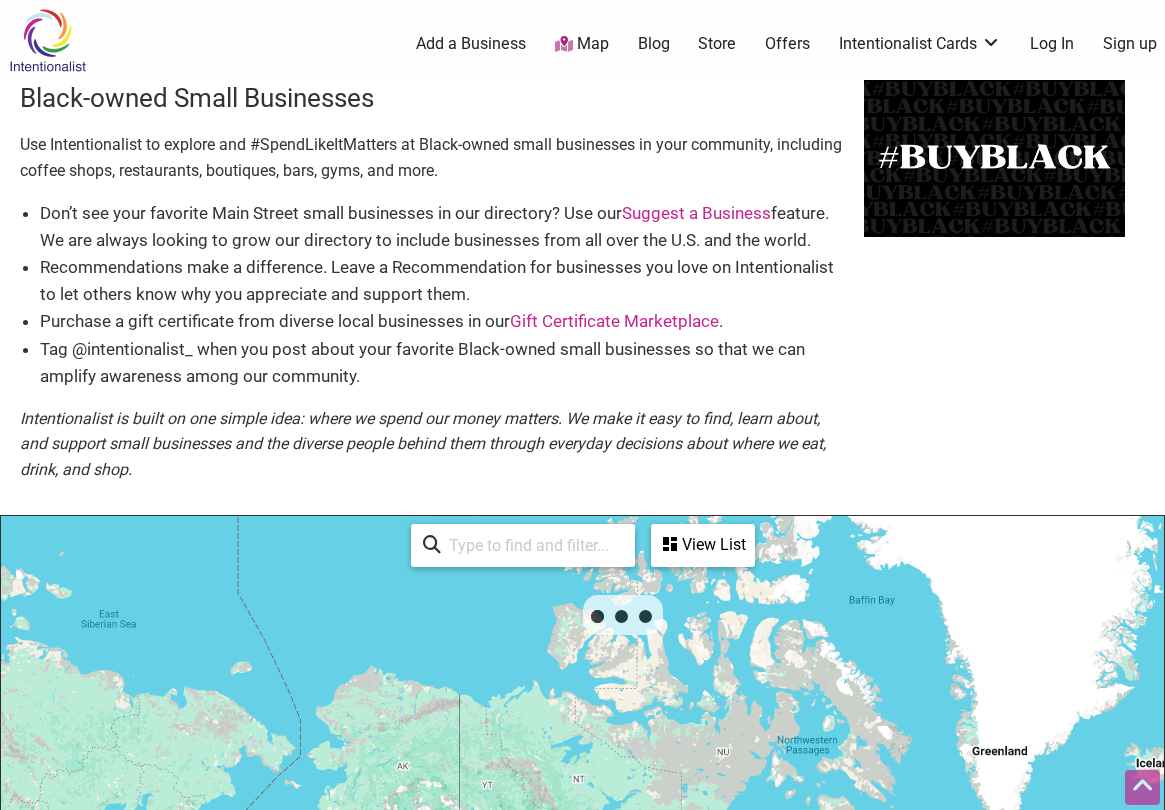 scroll, scrollTop: 500, scrollLeft: 0, axis: vertical 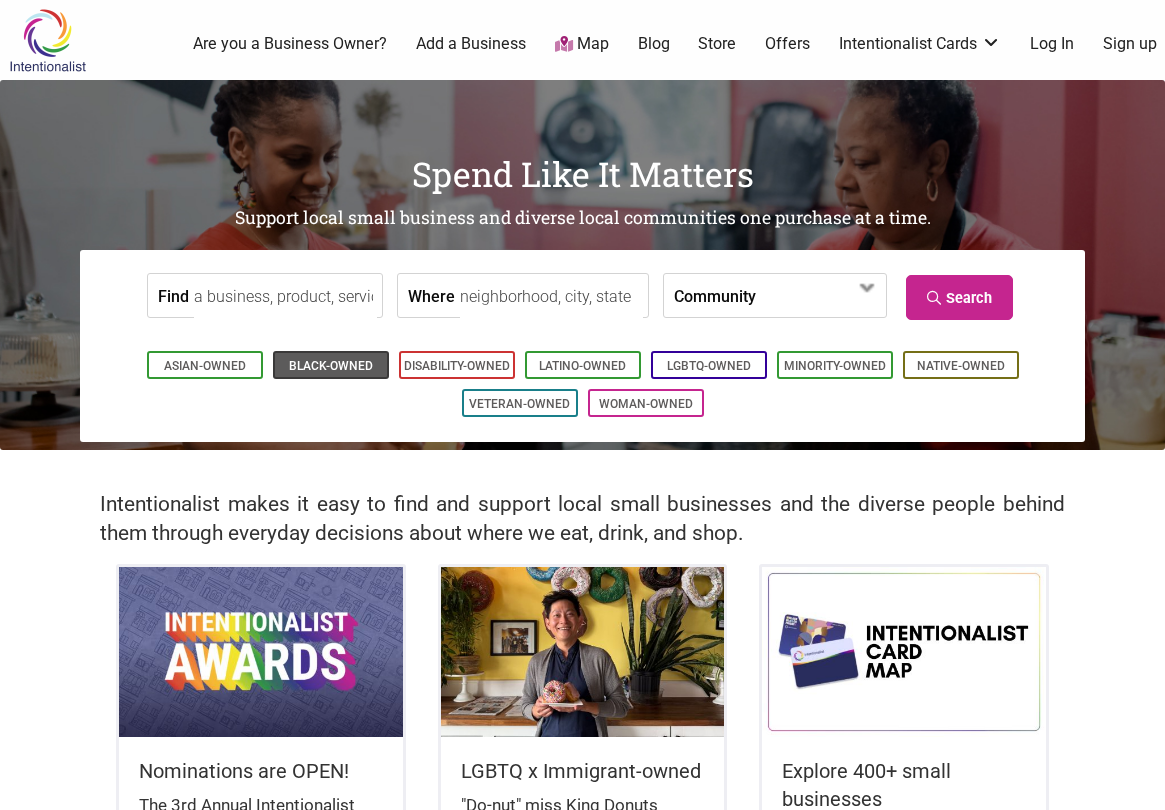 click on "Black-Owned" at bounding box center [331, 366] 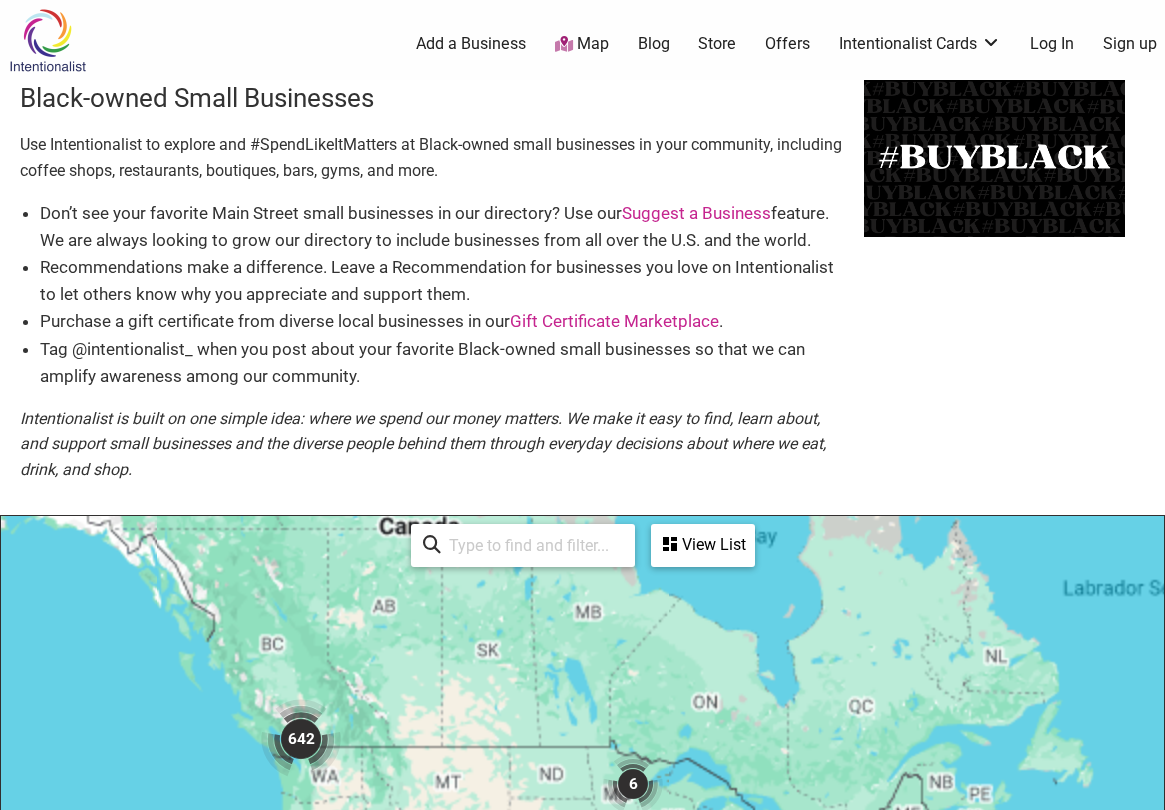 scroll, scrollTop: 500, scrollLeft: 0, axis: vertical 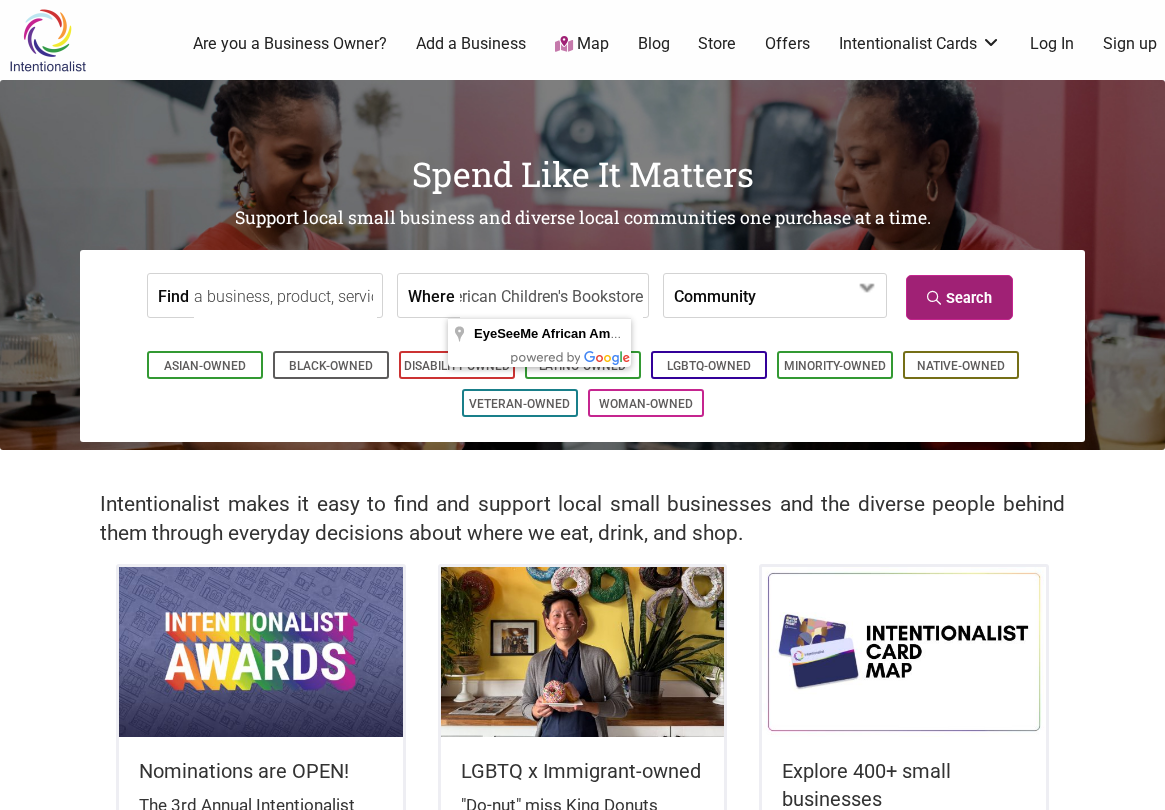 type on "EyeSeeMe African American Children's Bookstore" 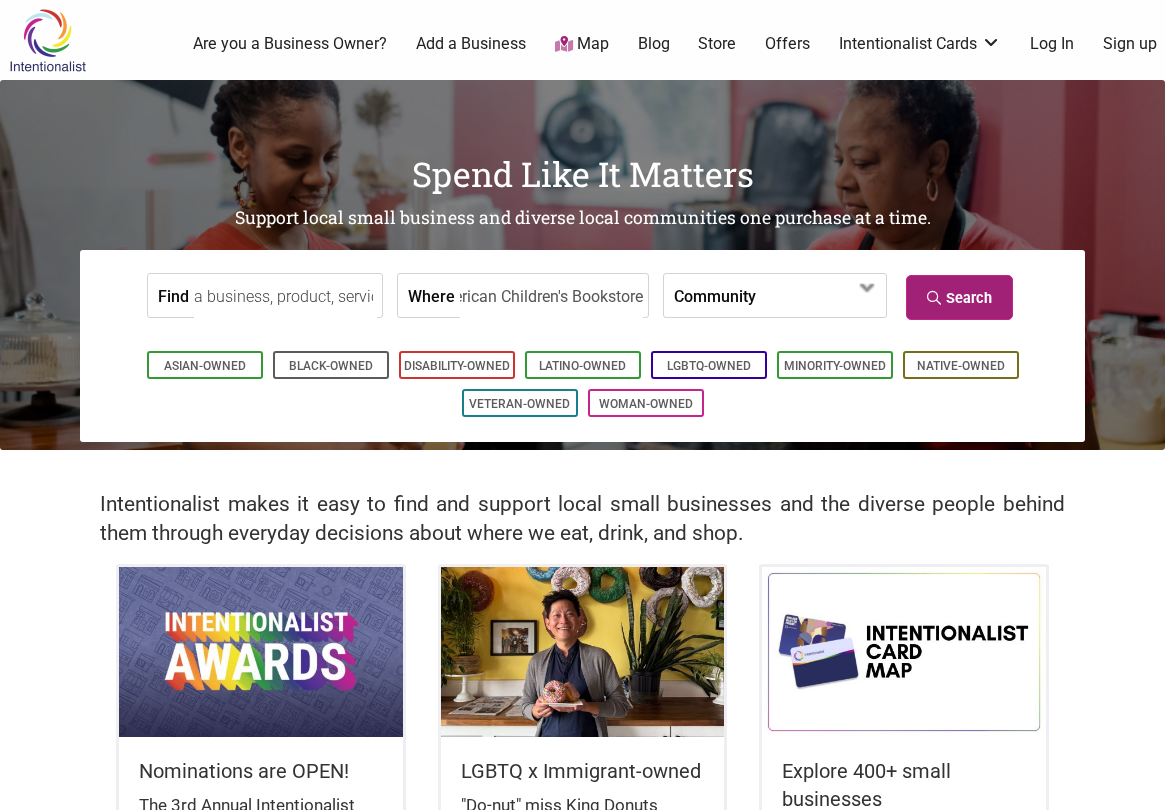scroll, scrollTop: 0, scrollLeft: 0, axis: both 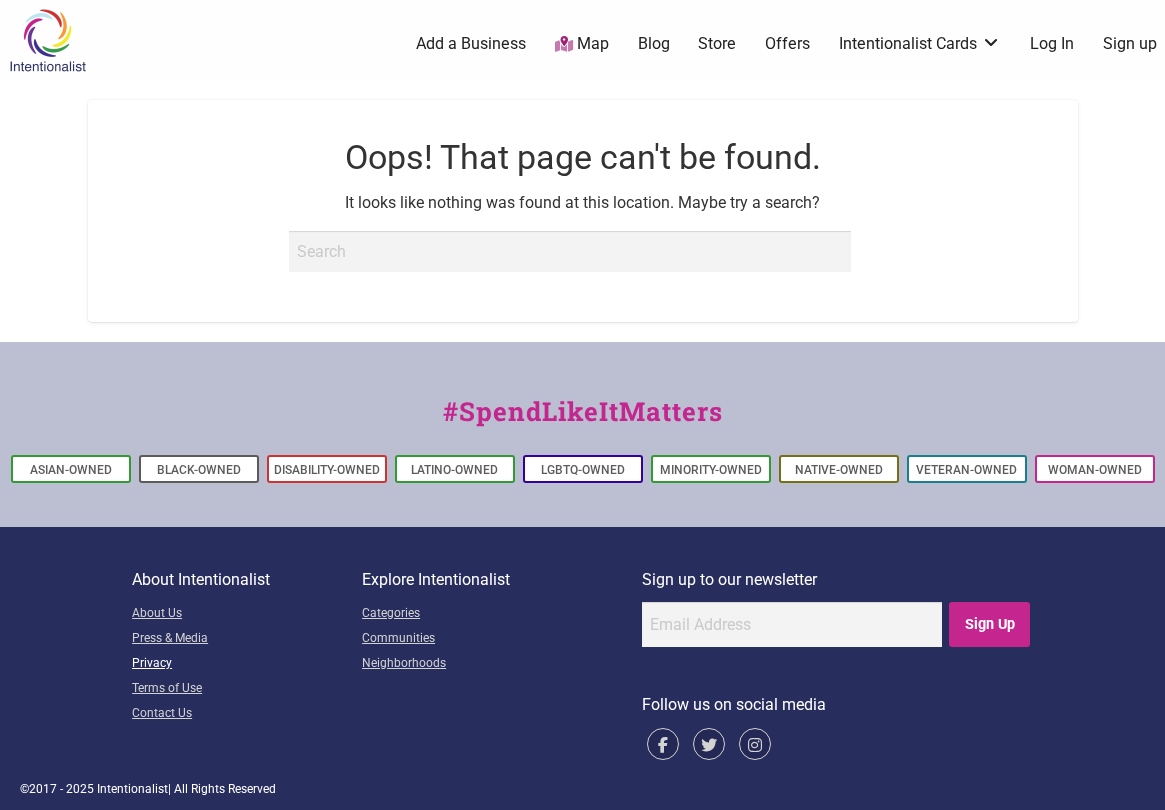 click on "Privacy" at bounding box center [247, 664] 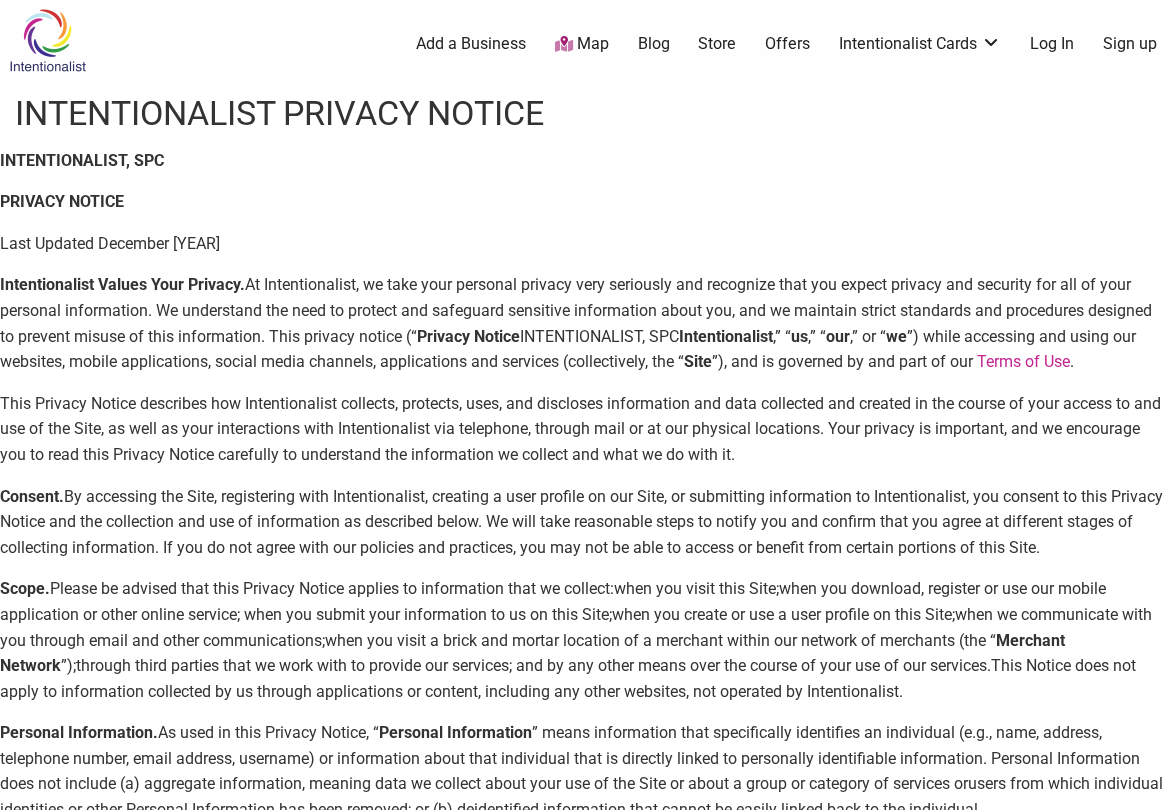 scroll, scrollTop: 0, scrollLeft: 0, axis: both 